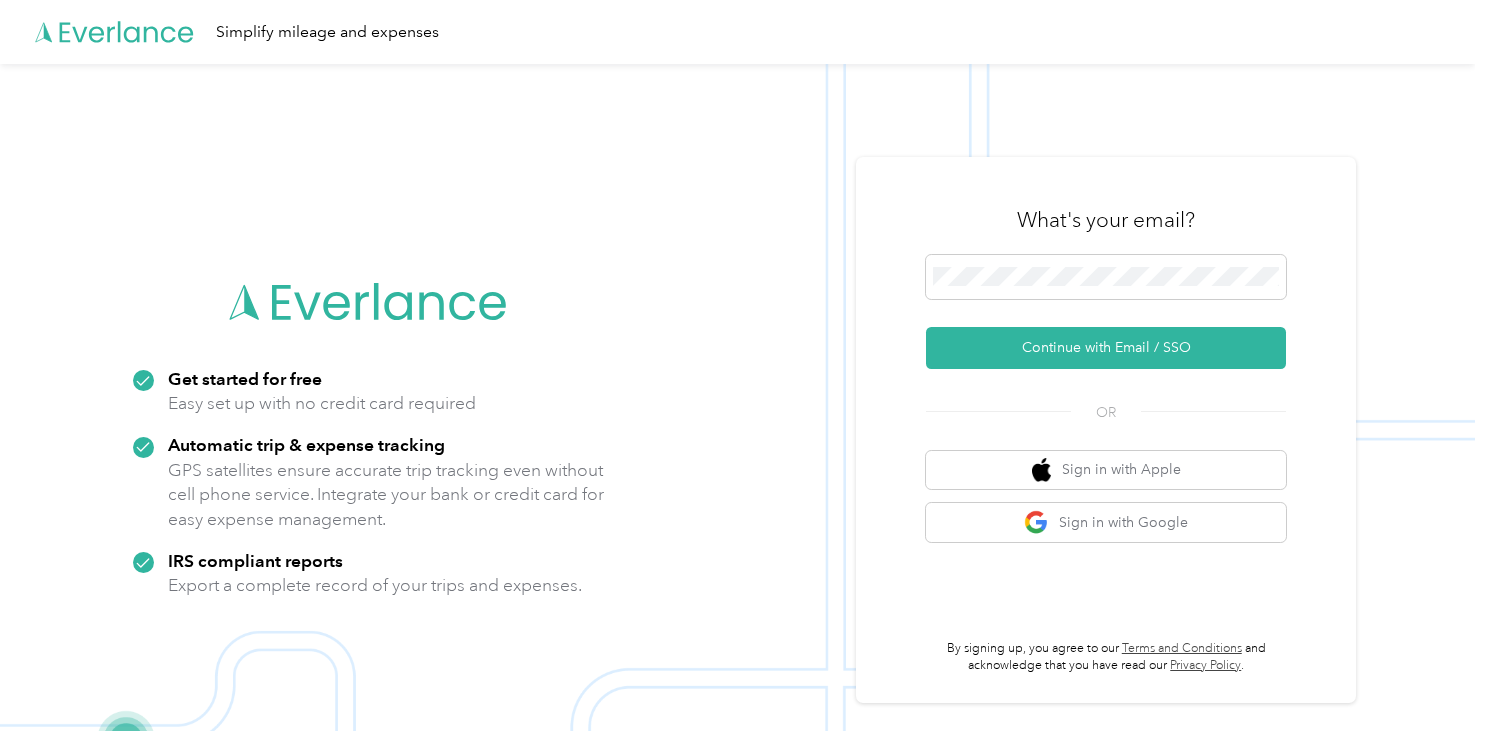 scroll, scrollTop: 0, scrollLeft: 0, axis: both 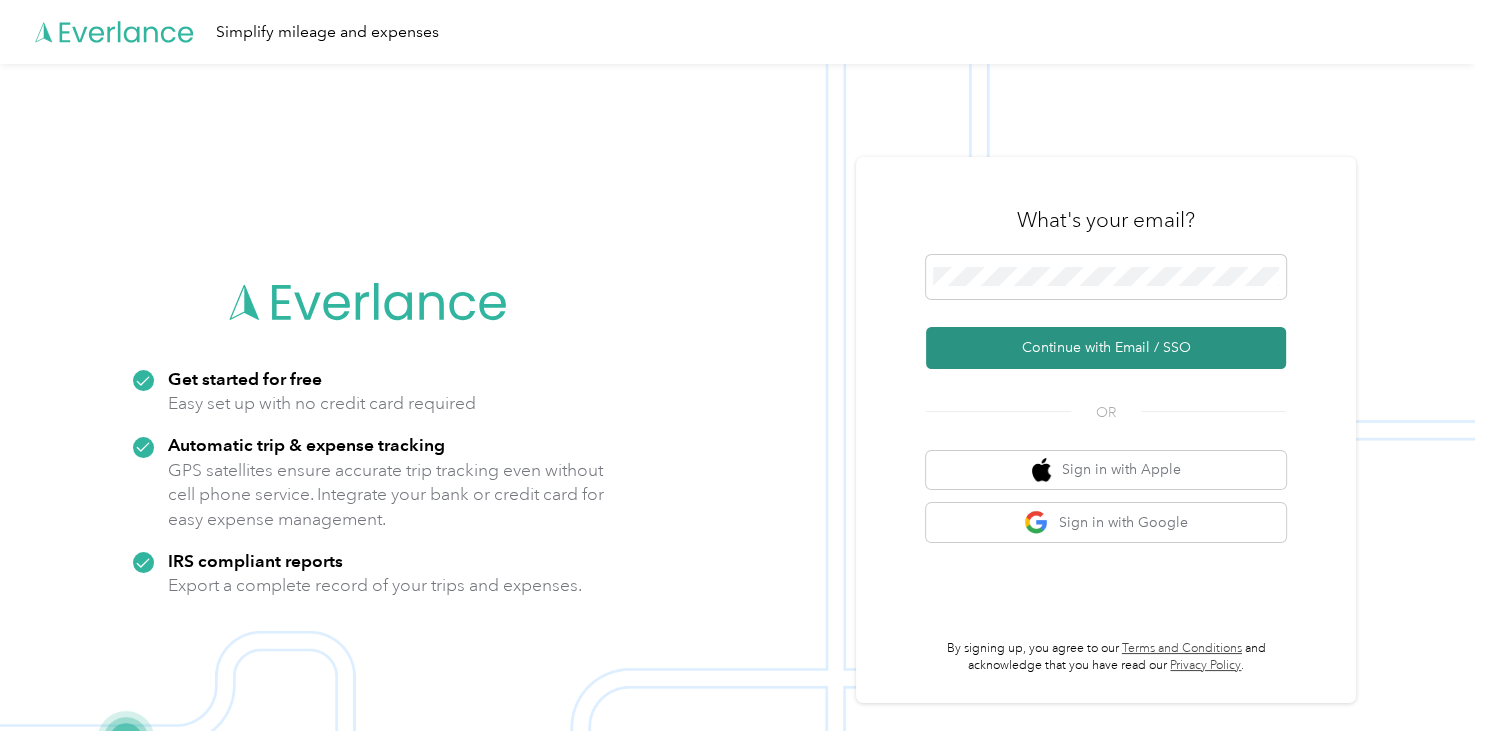 click on "Continue with Email / SSO" at bounding box center (1106, 348) 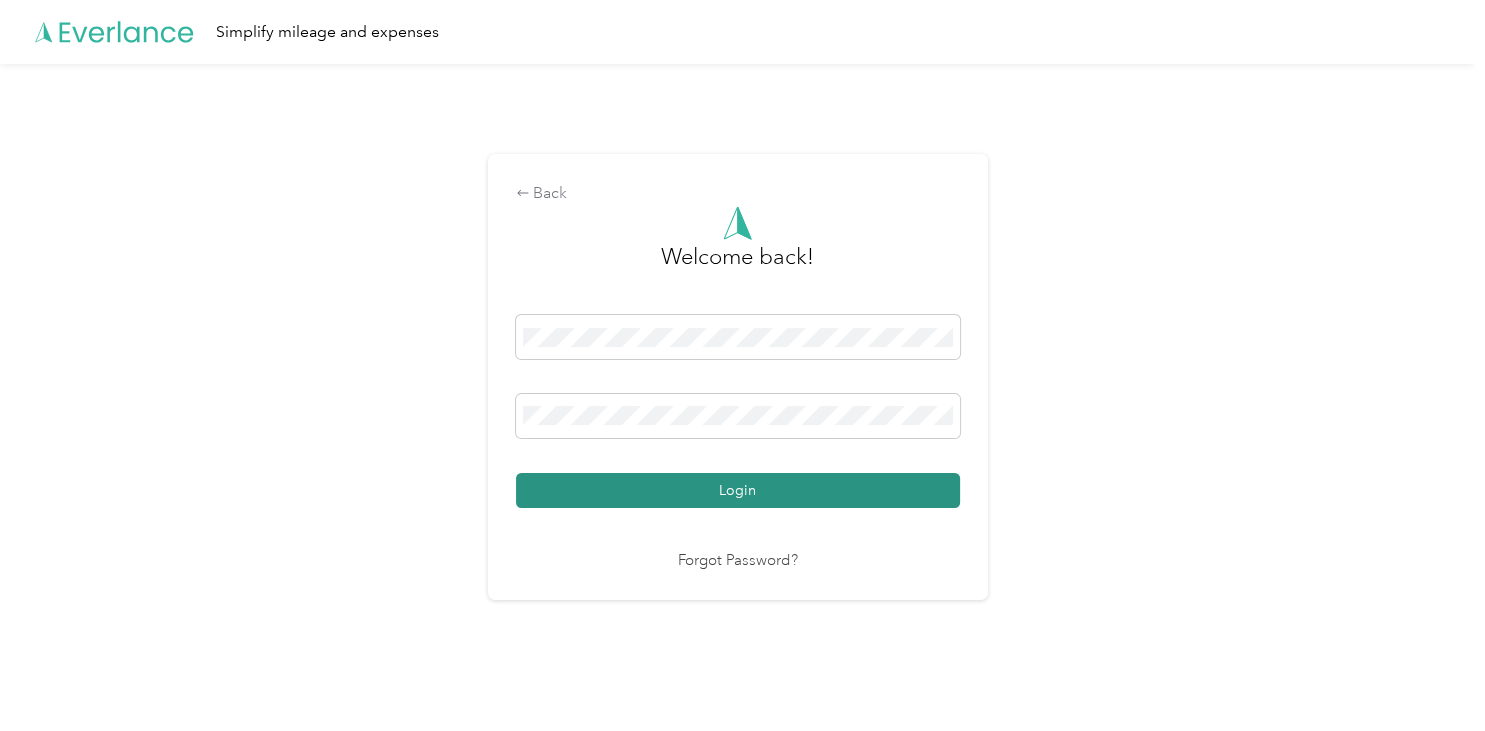 click on "Login" at bounding box center [738, 490] 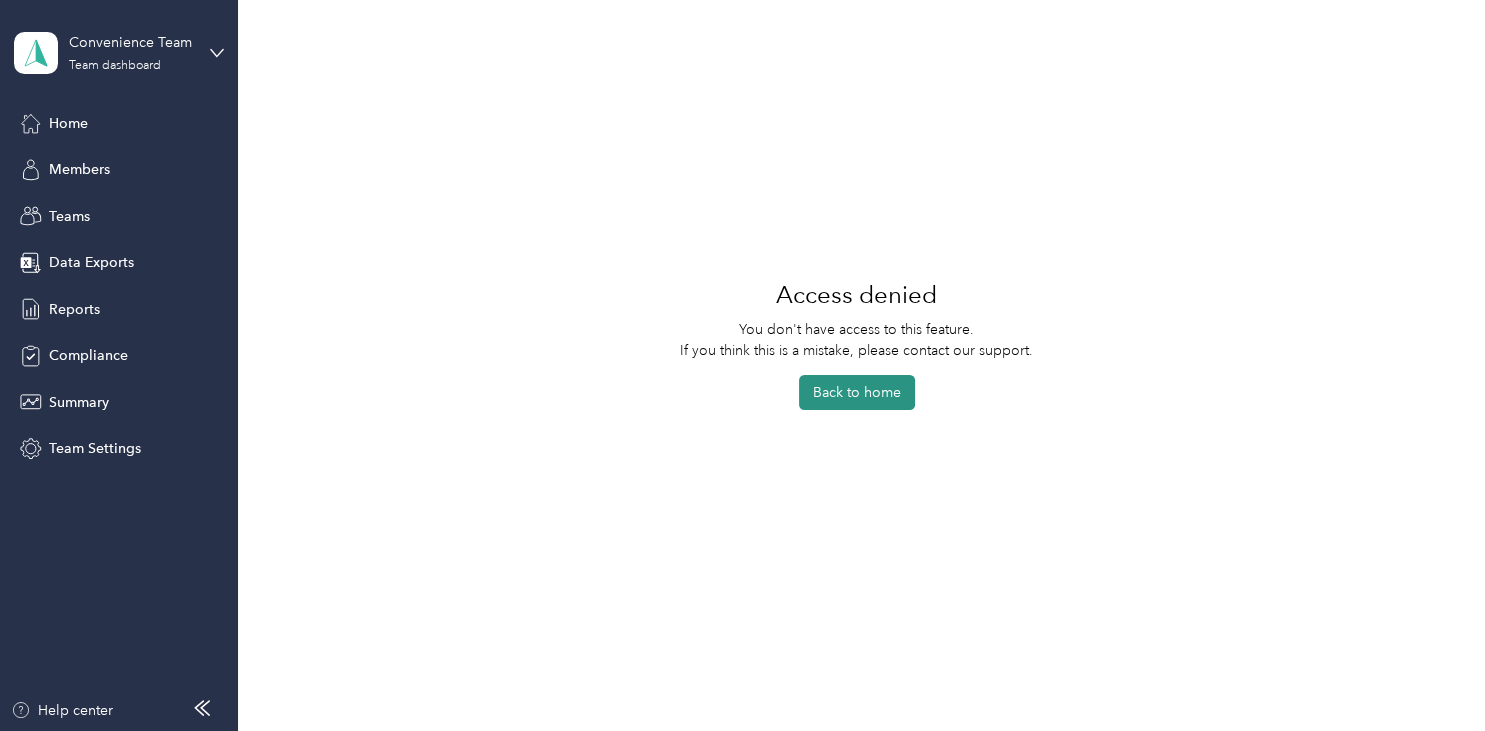 click on "Back to home" at bounding box center (857, 392) 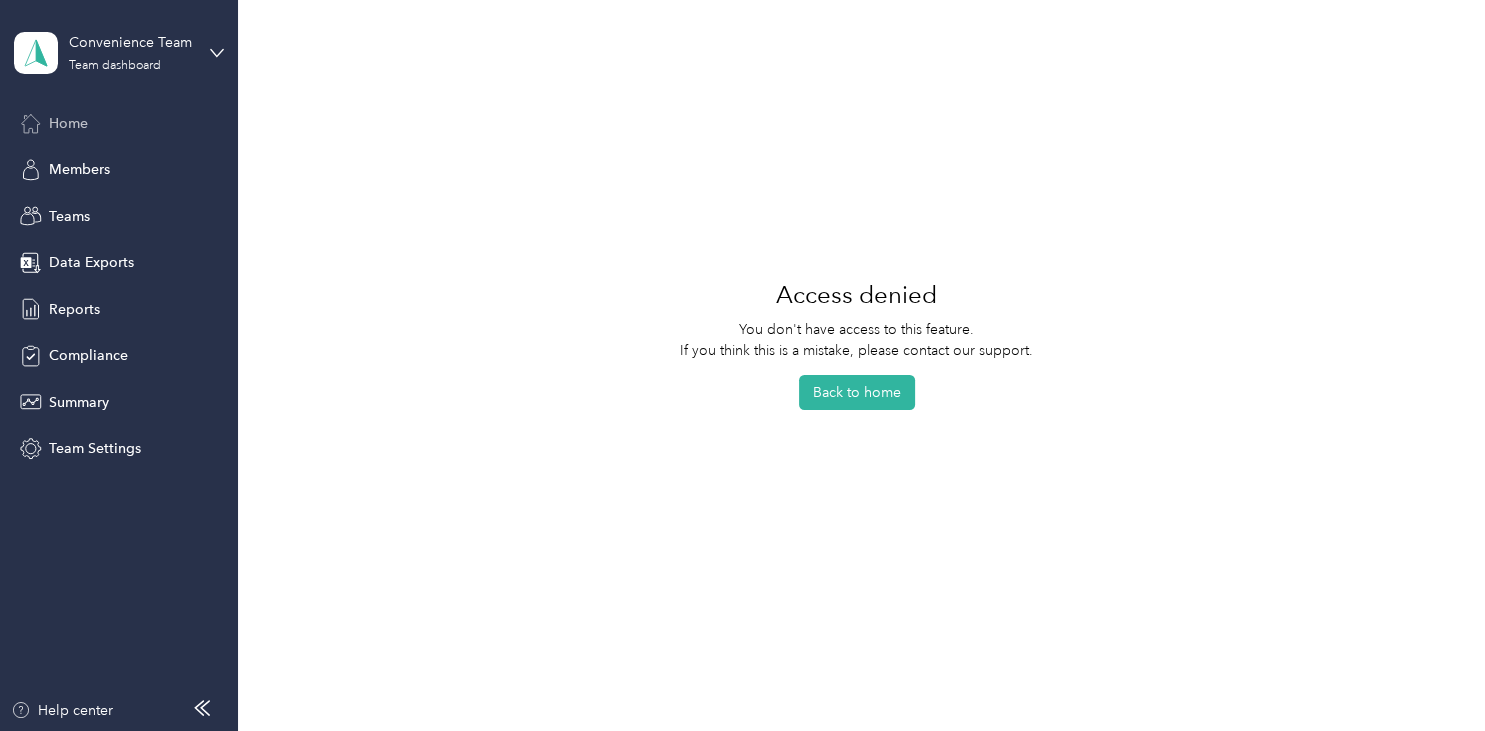 click on "Home" at bounding box center [68, 123] 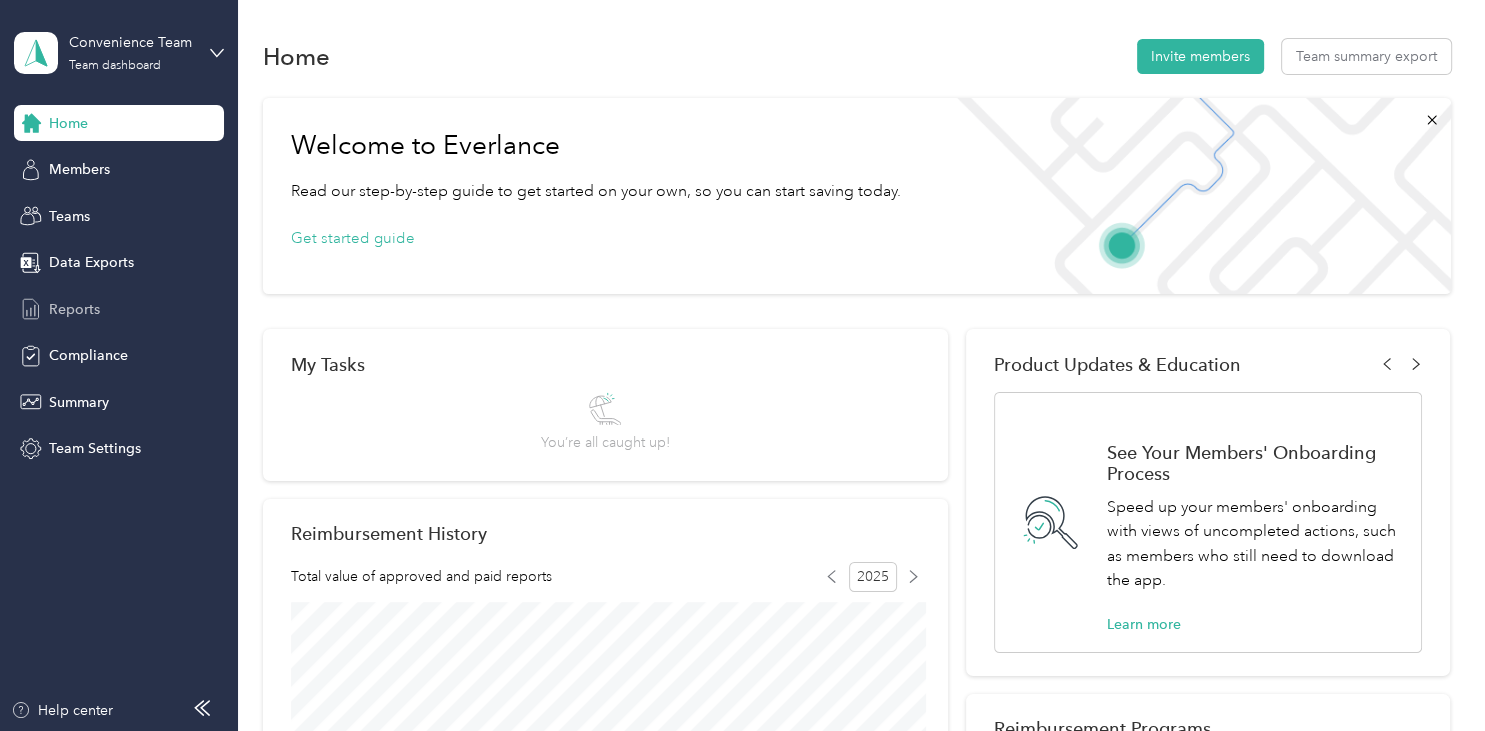 click on "Reports" at bounding box center (74, 309) 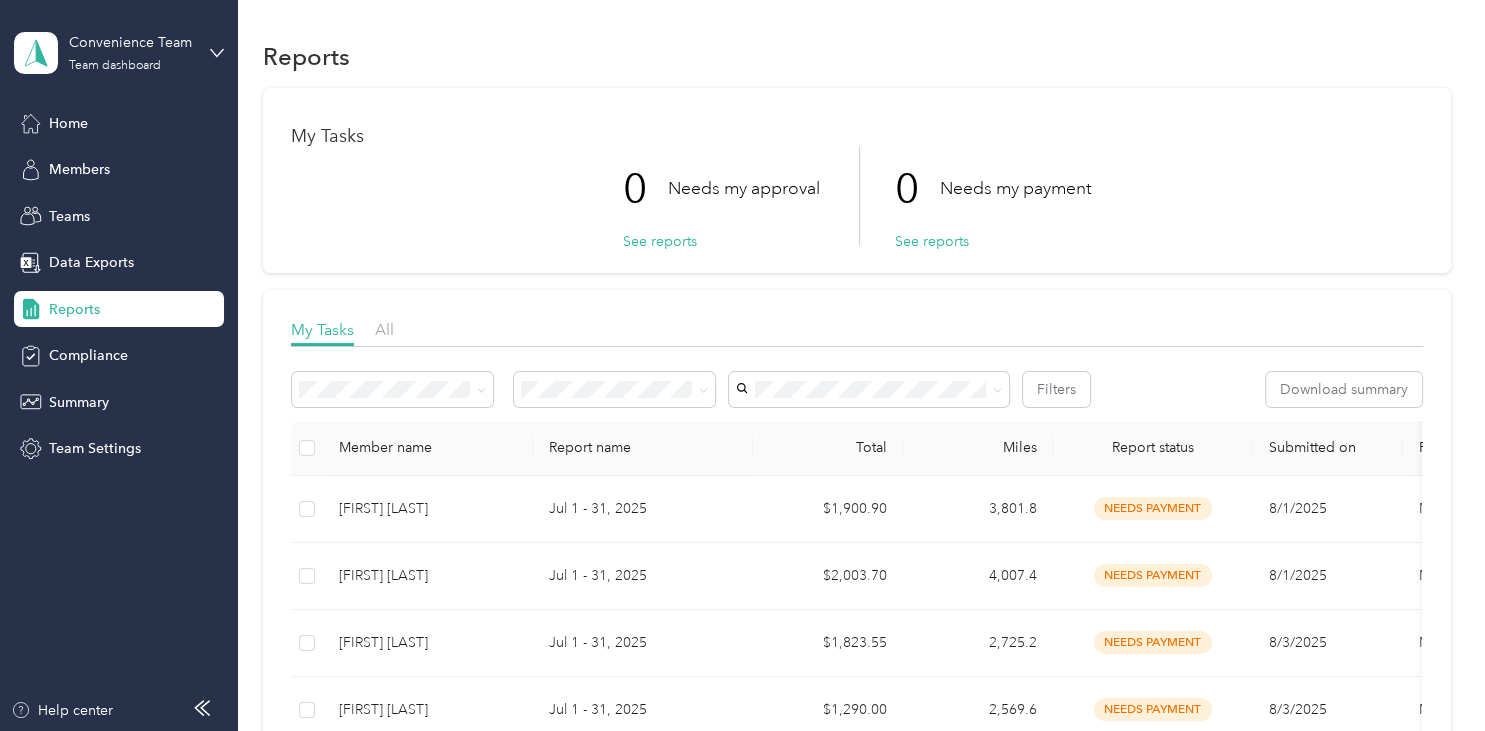 scroll, scrollTop: 376, scrollLeft: 0, axis: vertical 